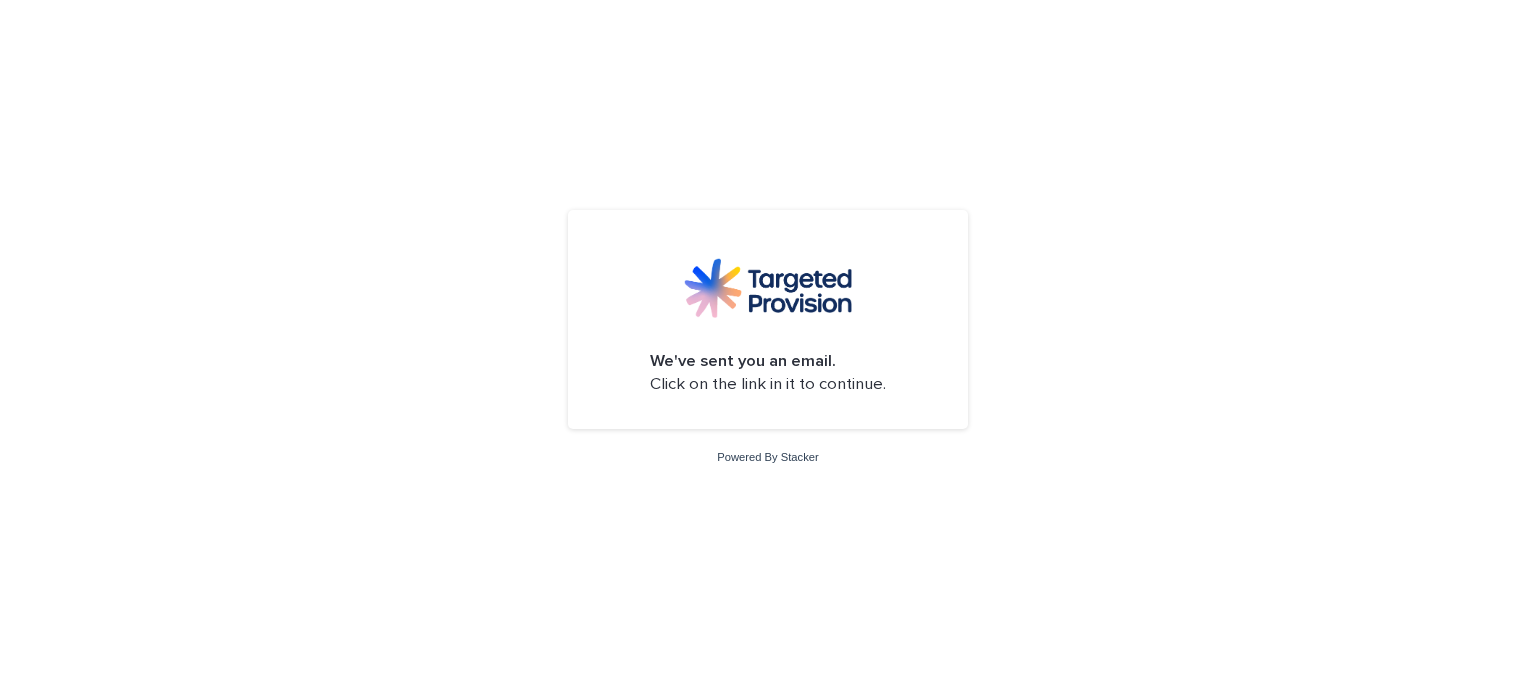 scroll, scrollTop: 0, scrollLeft: 0, axis: both 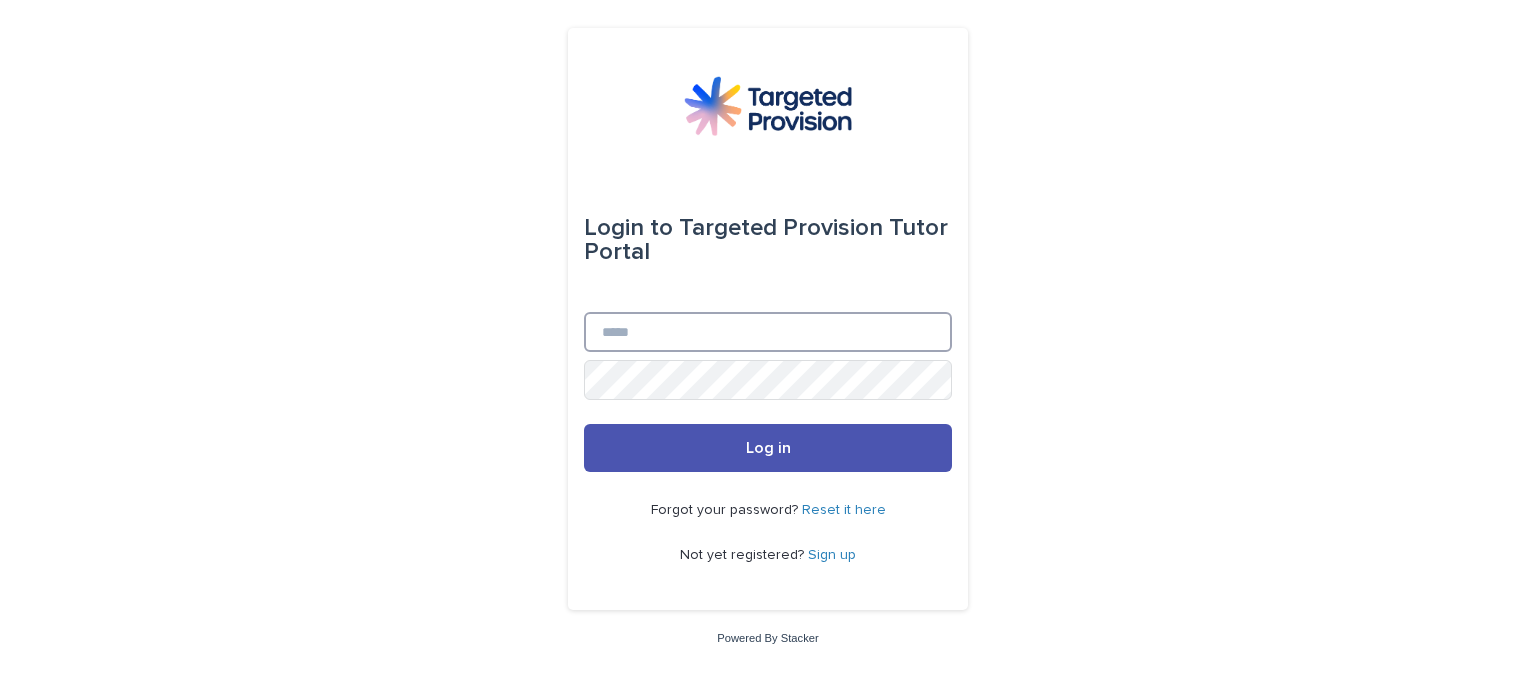 click on "Email" at bounding box center [768, 332] 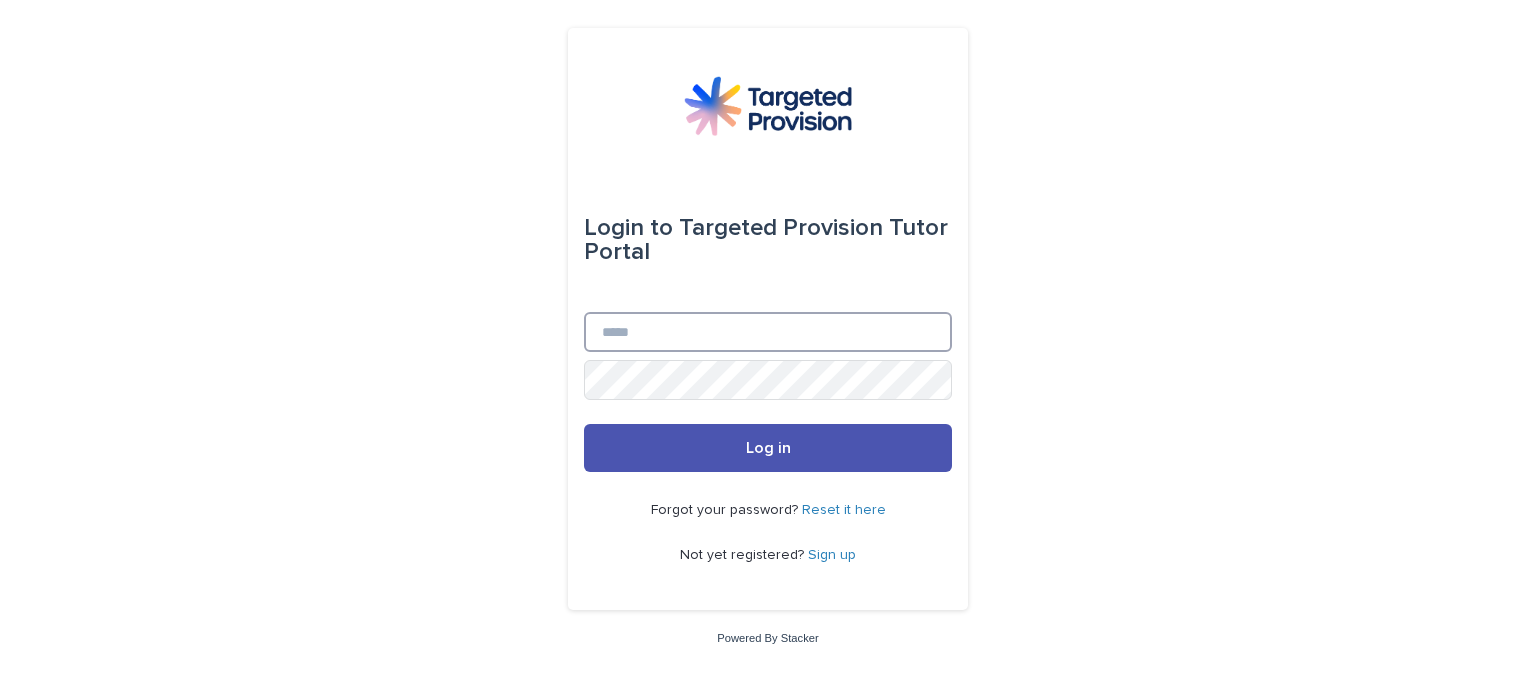 type on "**********" 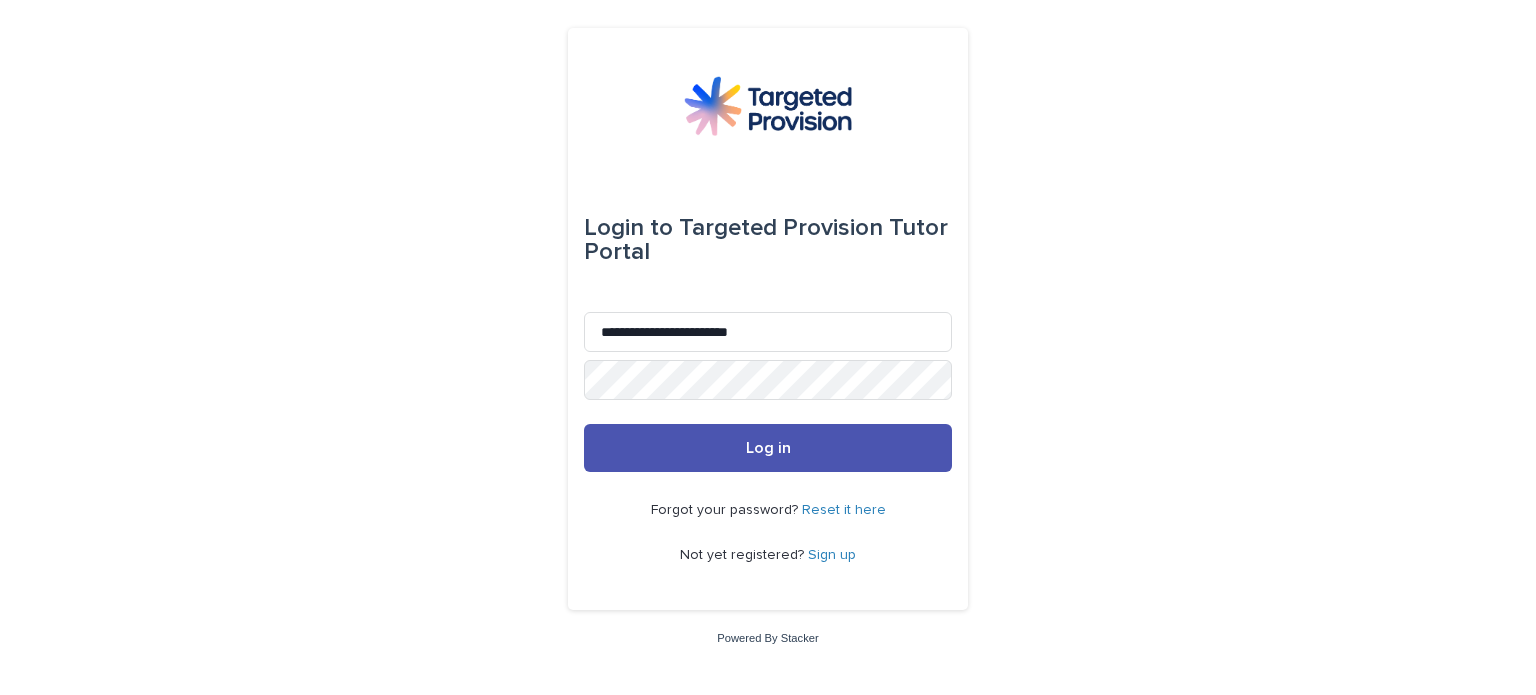 click on "Log in" at bounding box center [768, 448] 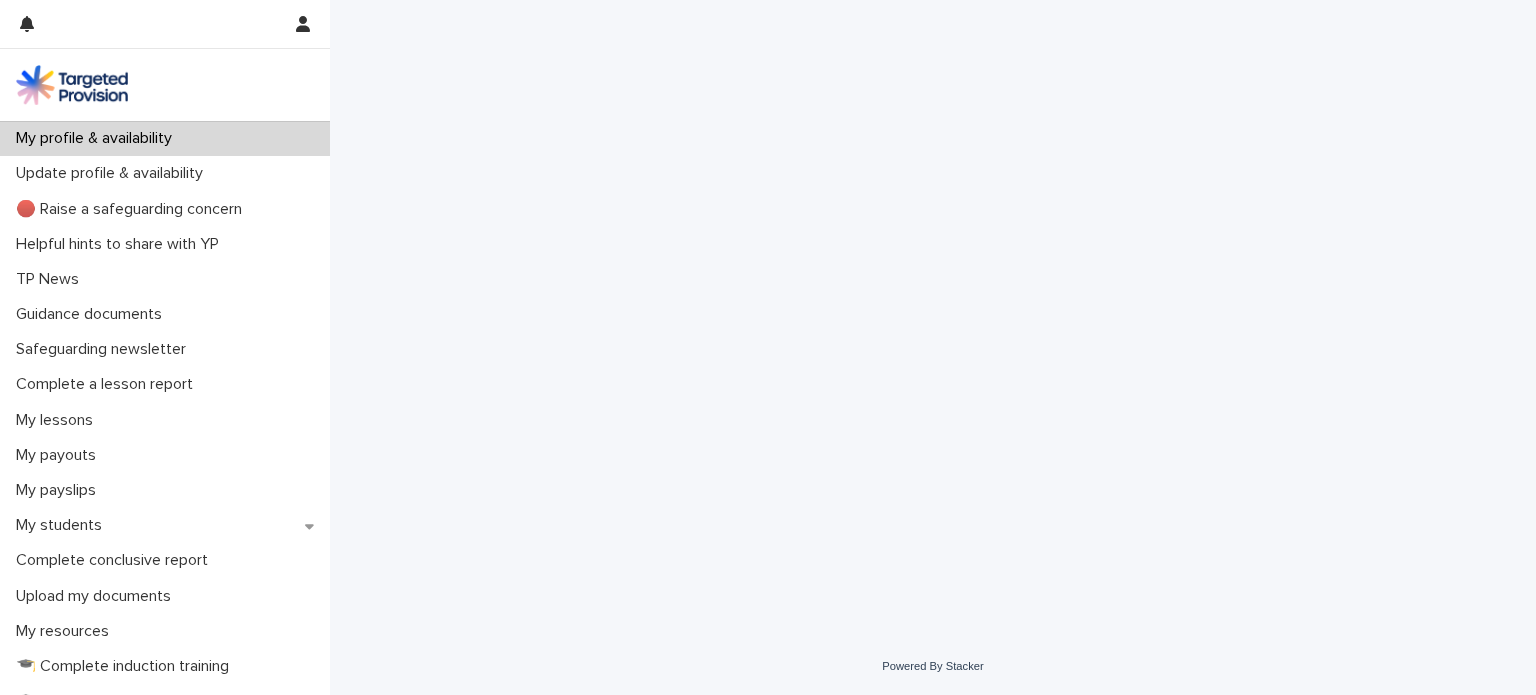 scroll, scrollTop: 0, scrollLeft: 0, axis: both 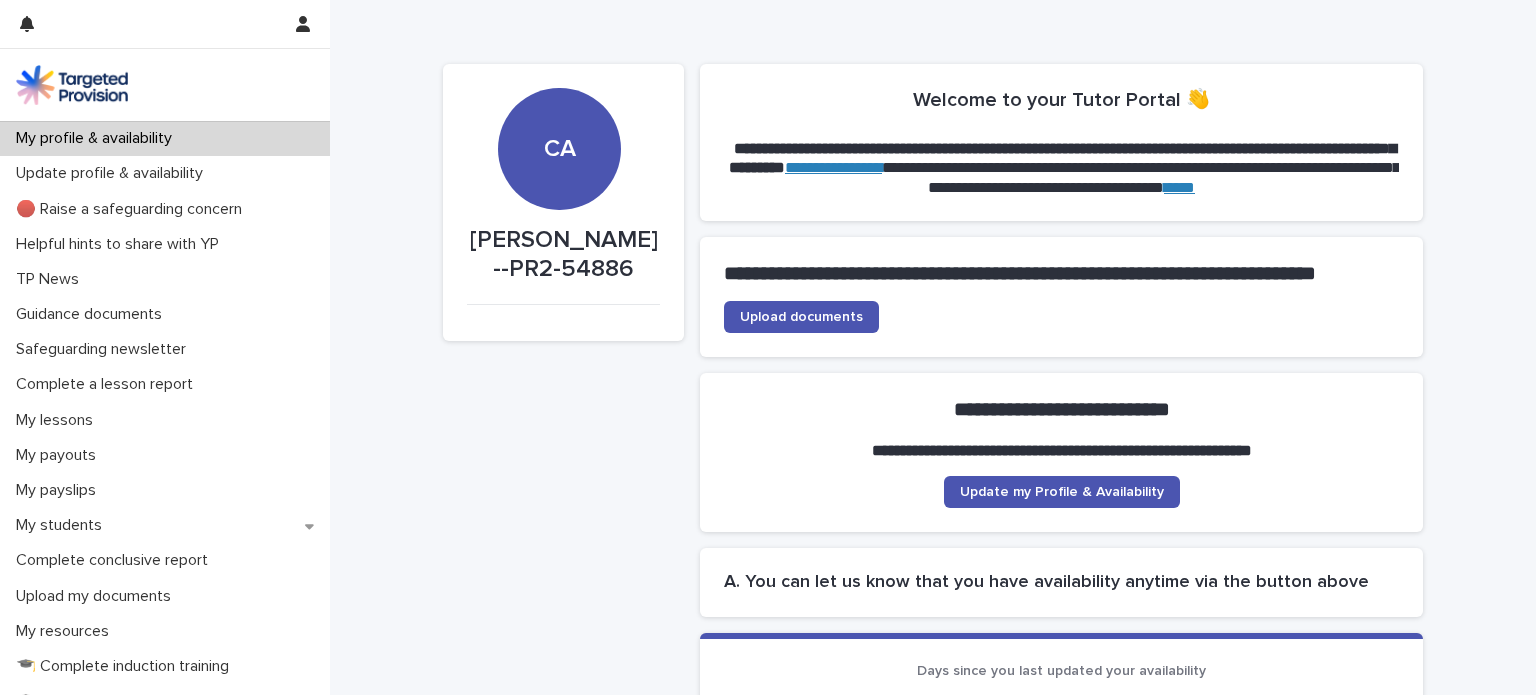 click on "Upload documents" at bounding box center (801, 317) 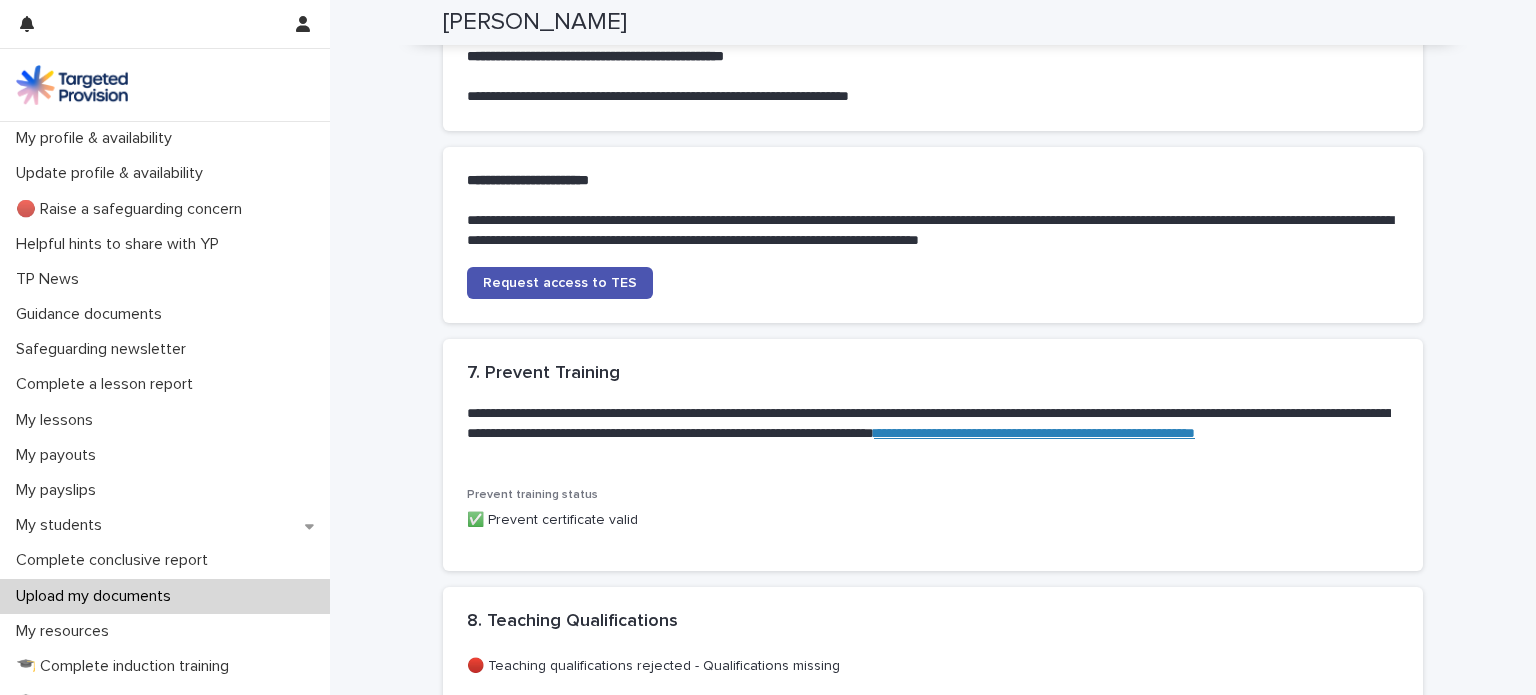 scroll, scrollTop: 1853, scrollLeft: 0, axis: vertical 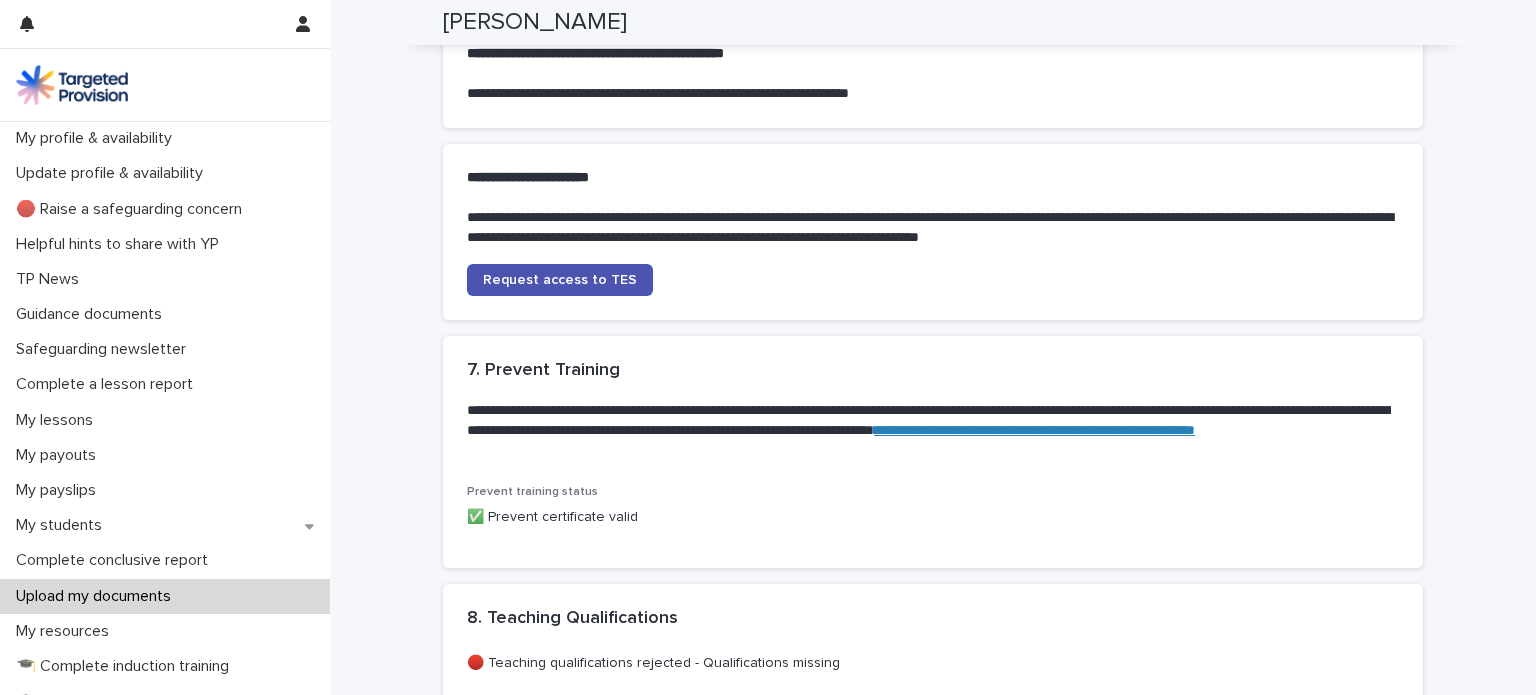 click on "Request access to TES" at bounding box center (560, 280) 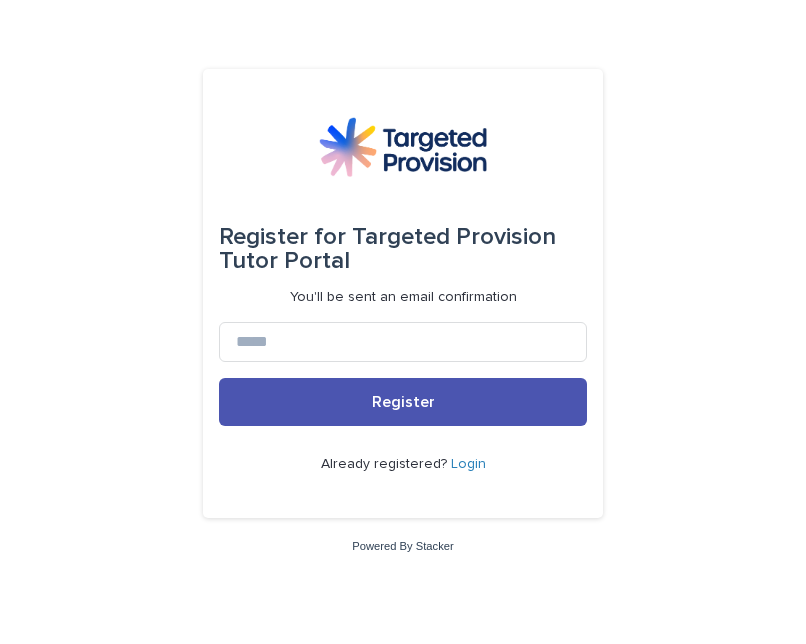 scroll, scrollTop: 0, scrollLeft: 0, axis: both 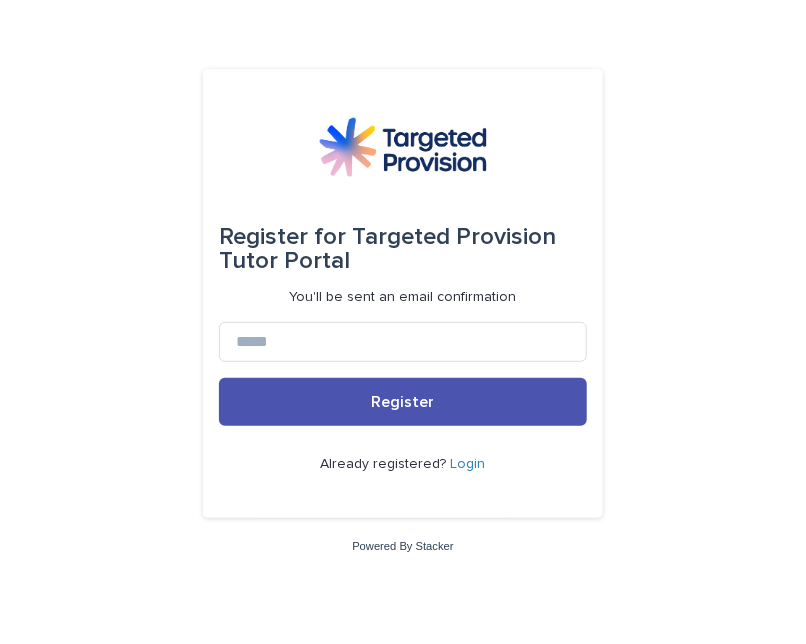 click on "Login" at bounding box center (468, 464) 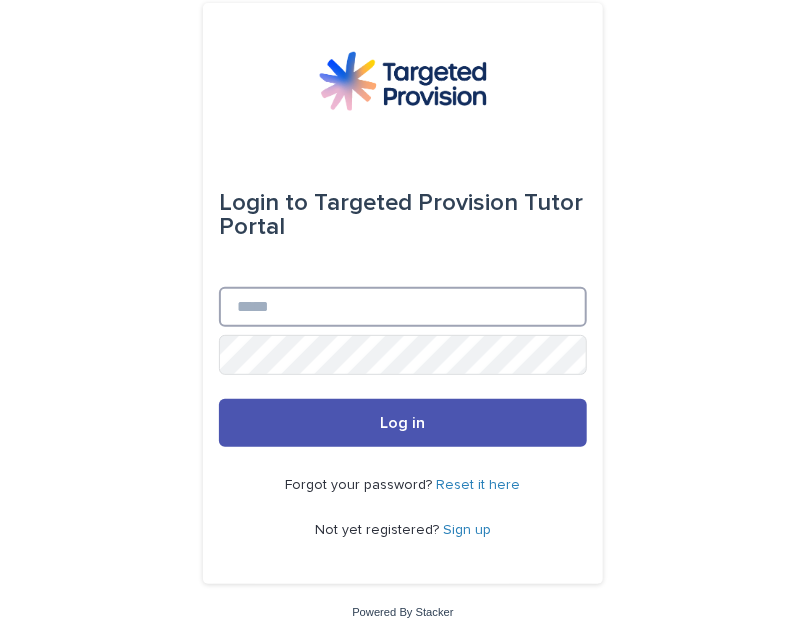 click on "Email" at bounding box center (403, 307) 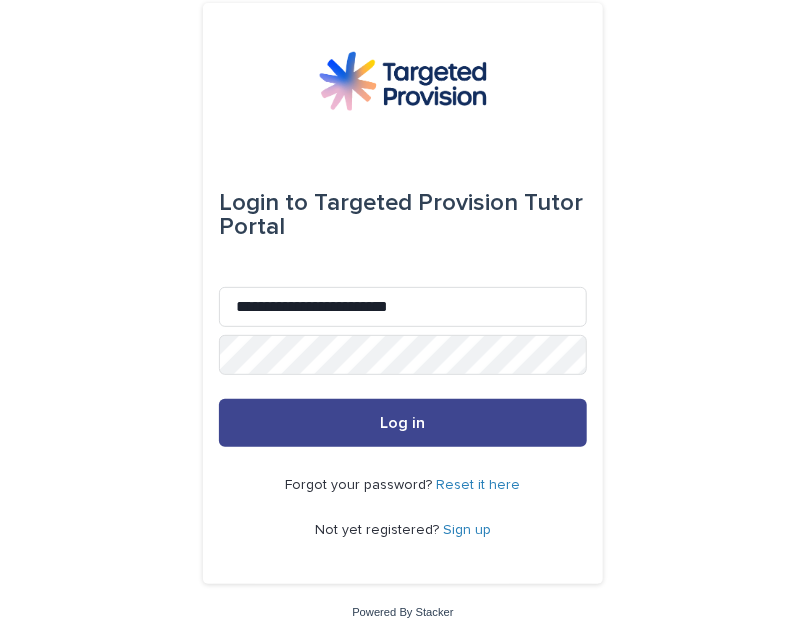 click on "Log in" at bounding box center (403, 423) 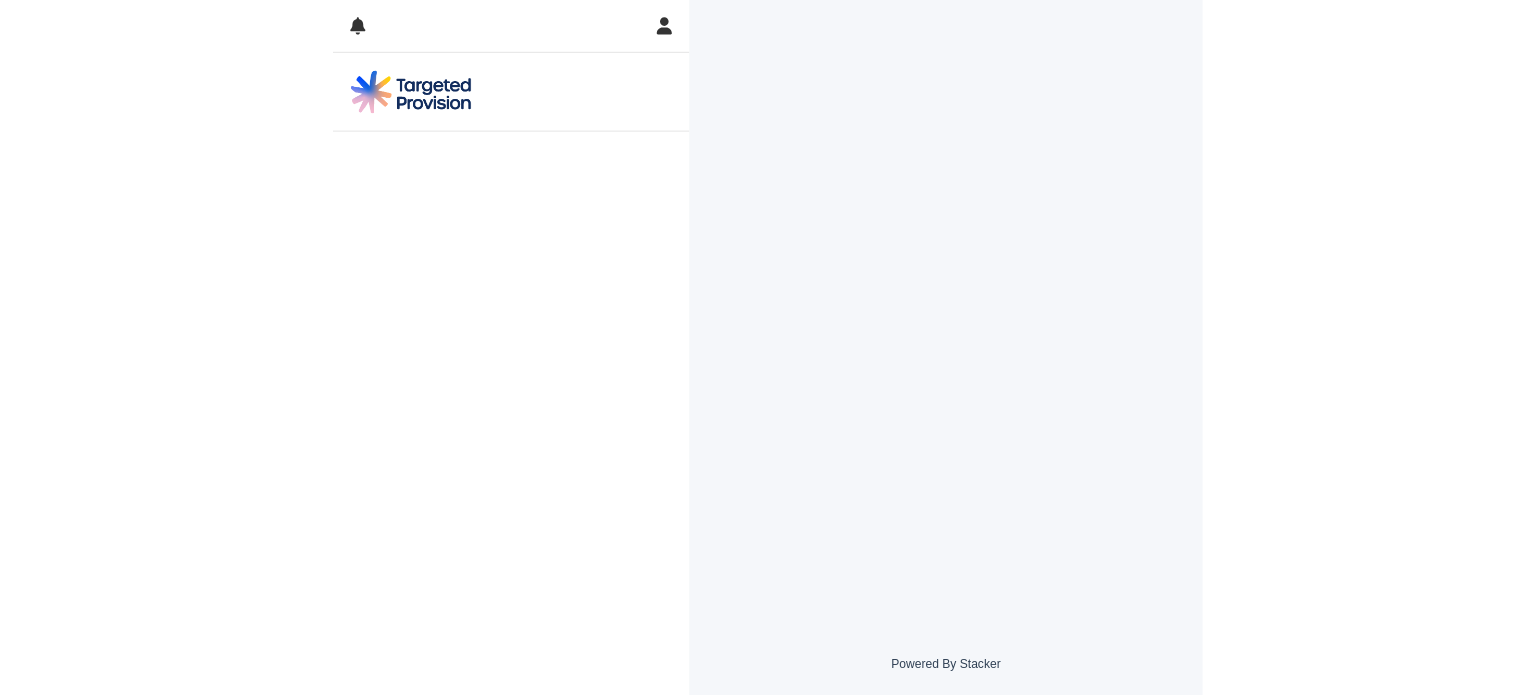 scroll, scrollTop: 0, scrollLeft: 0, axis: both 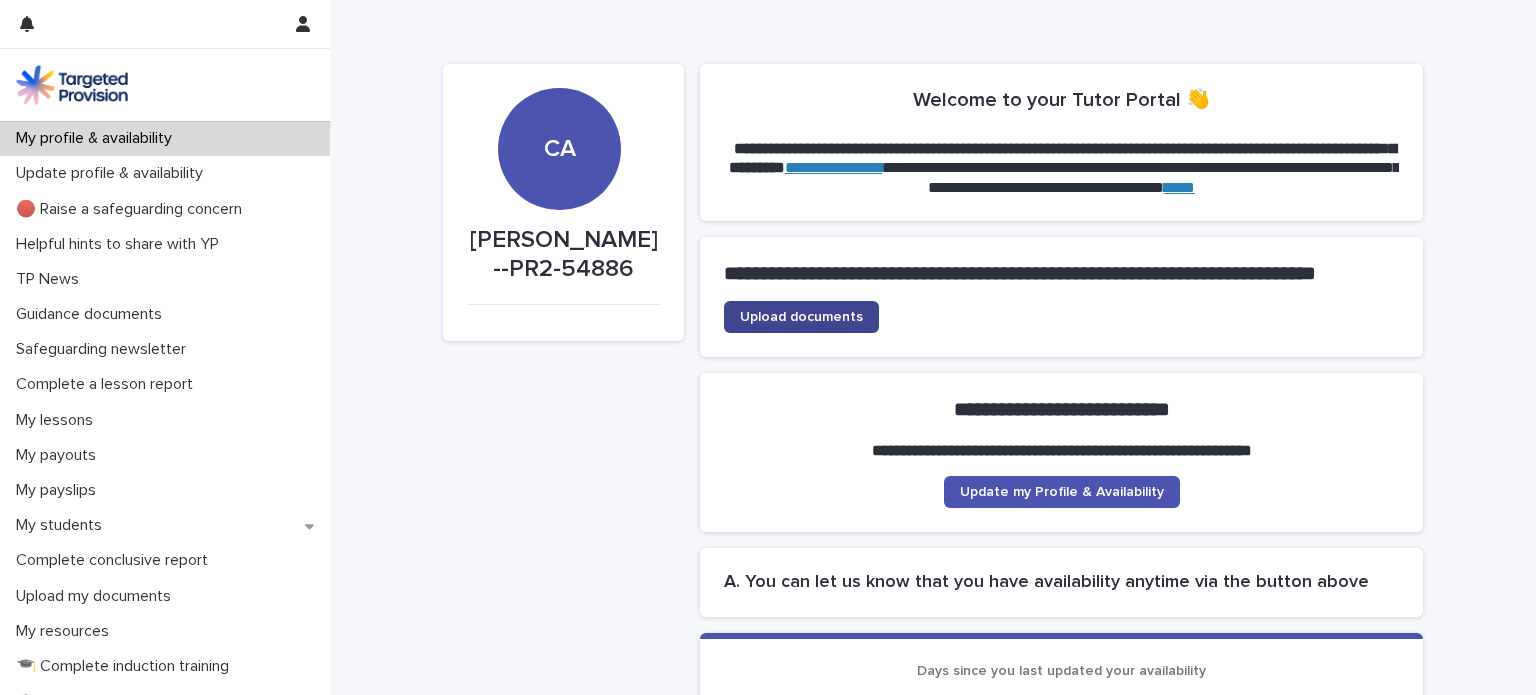 click on "Upload documents" at bounding box center [801, 317] 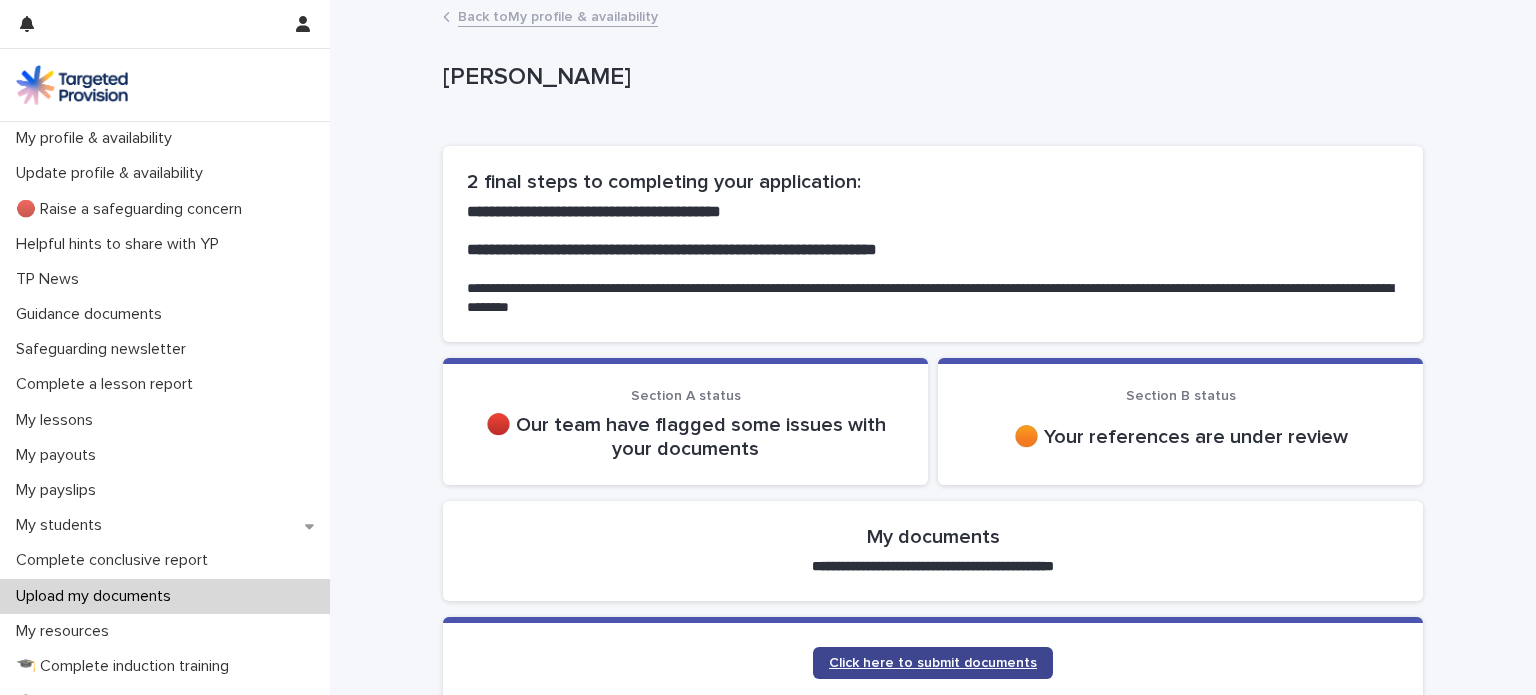 click on "Click here to submit documents" at bounding box center (933, 663) 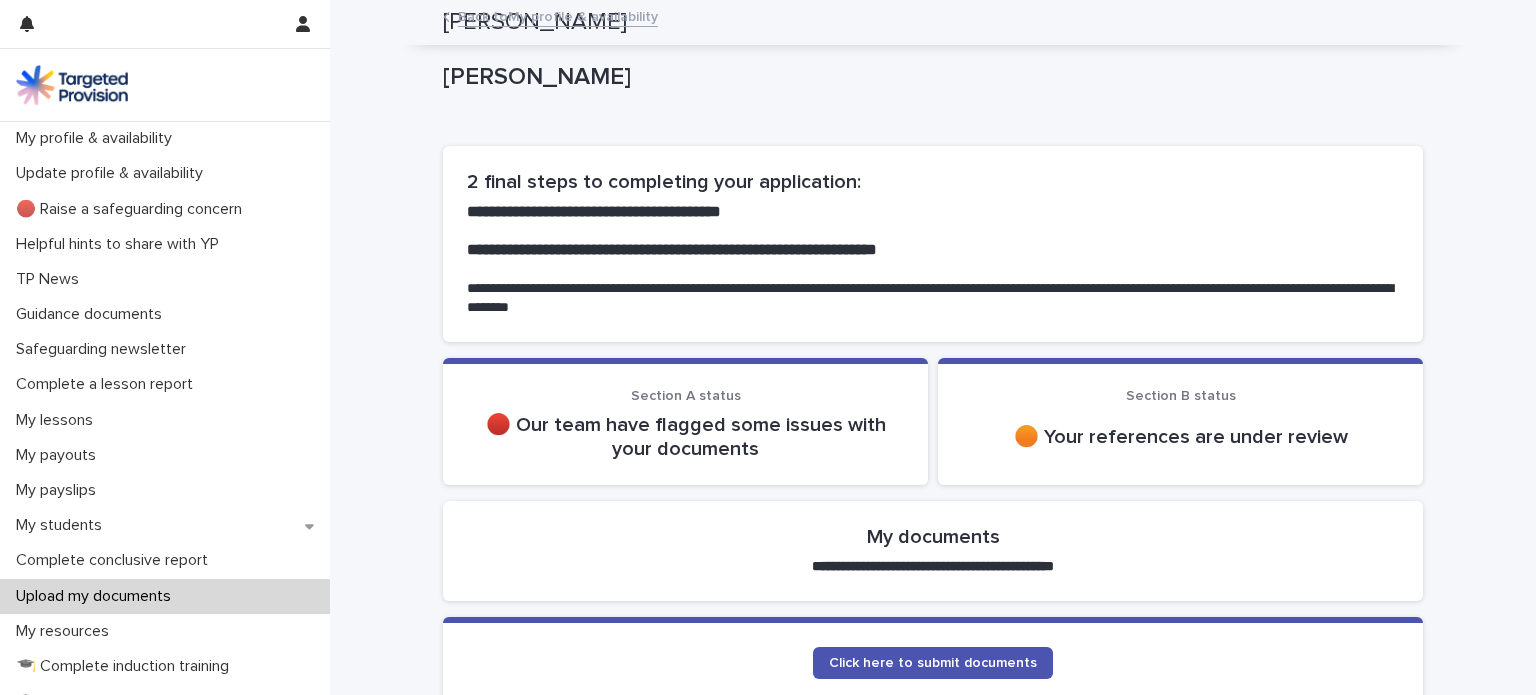 scroll, scrollTop: 0, scrollLeft: 0, axis: both 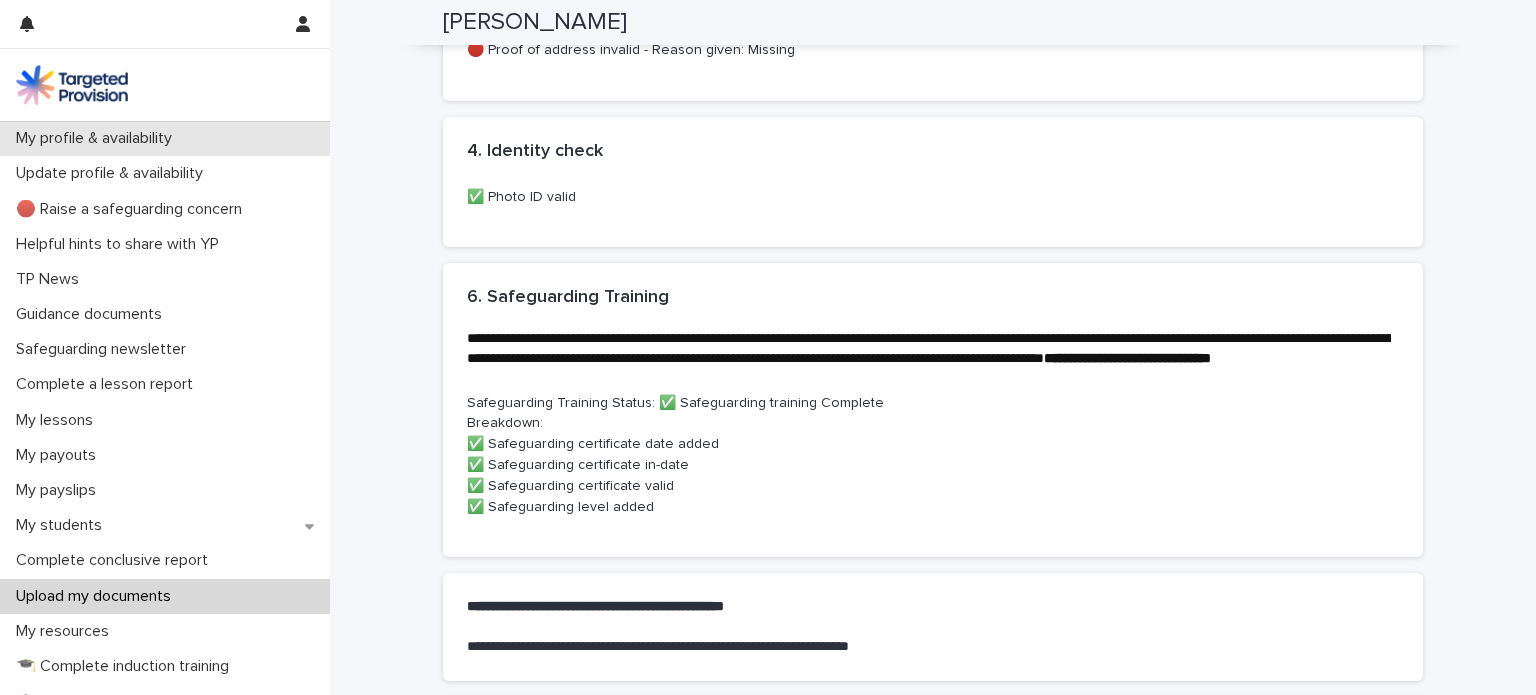 click on "My profile & availability" at bounding box center (98, 138) 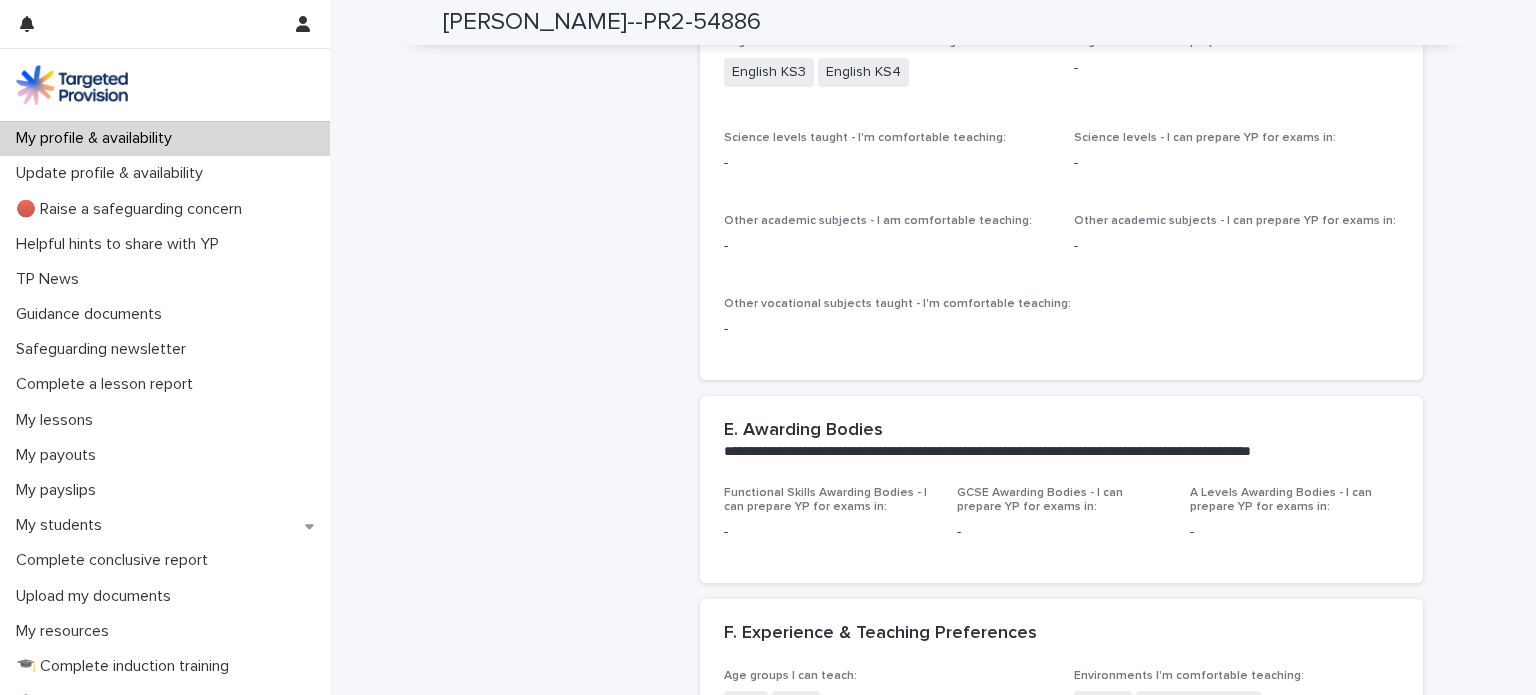 scroll, scrollTop: 1600, scrollLeft: 0, axis: vertical 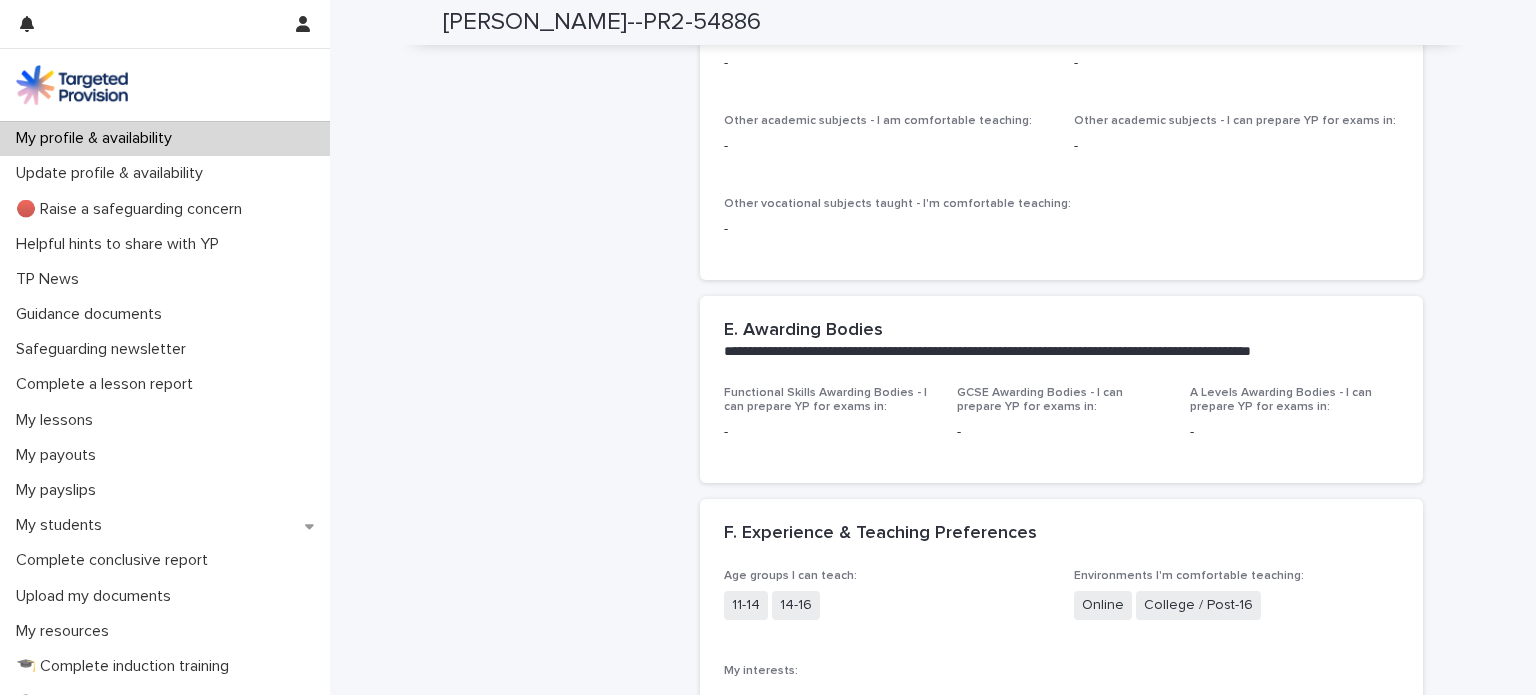 click on "-" at bounding box center [1061, 432] 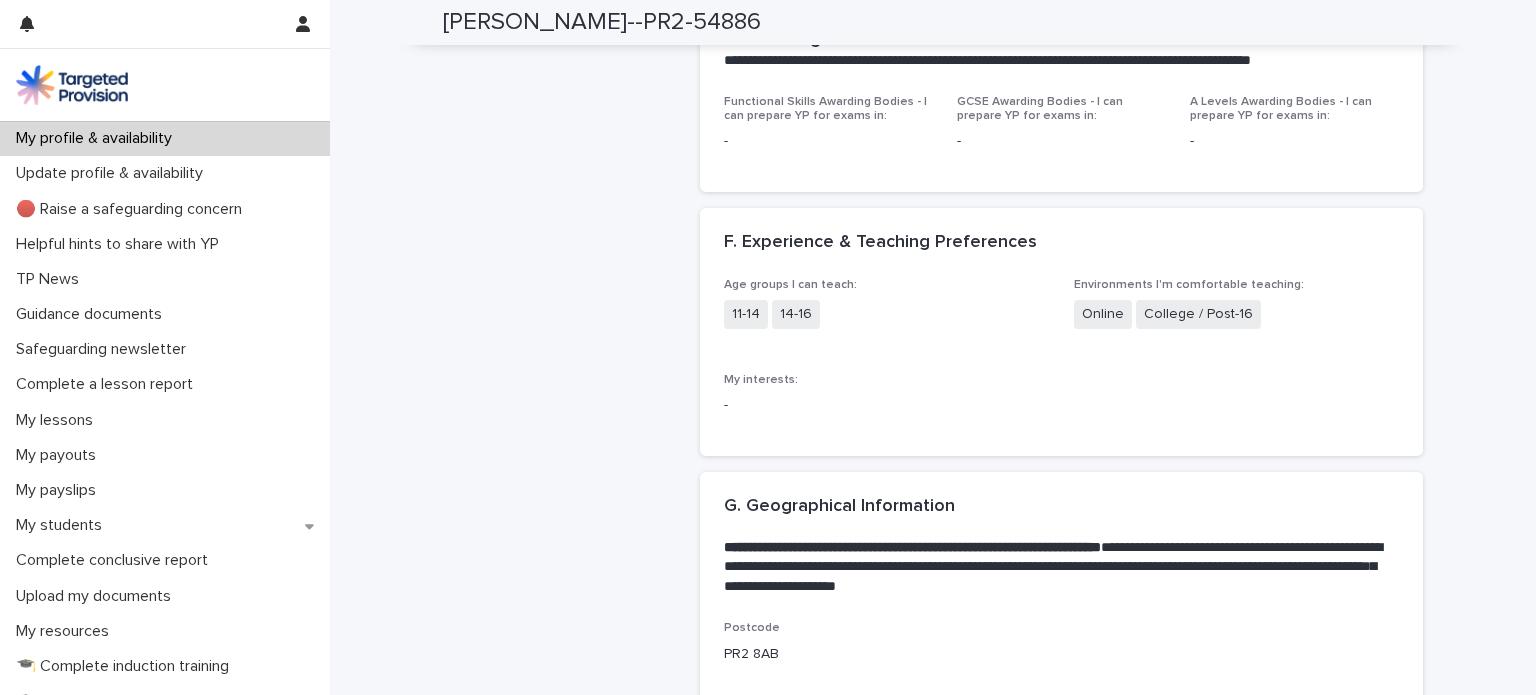 scroll, scrollTop: 1900, scrollLeft: 0, axis: vertical 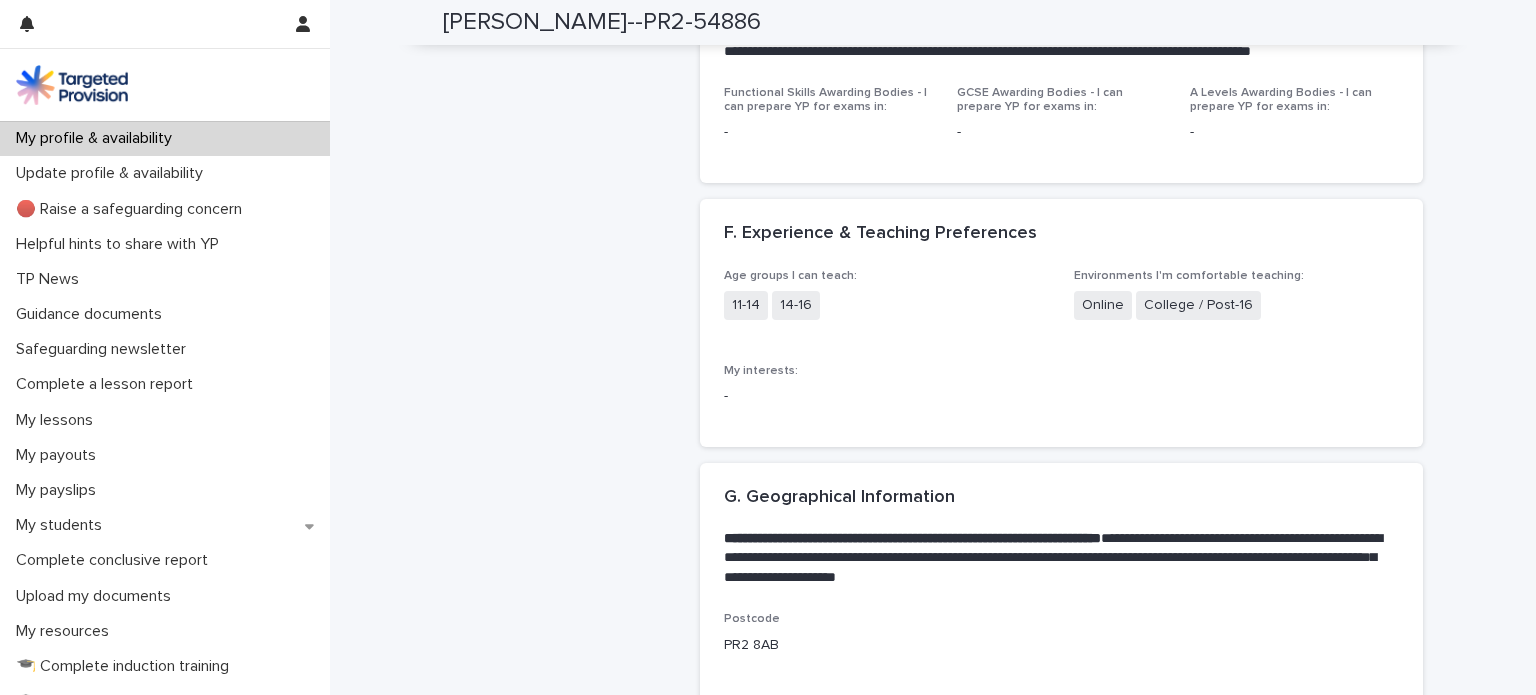 click on "College / Post-16" at bounding box center [1198, 305] 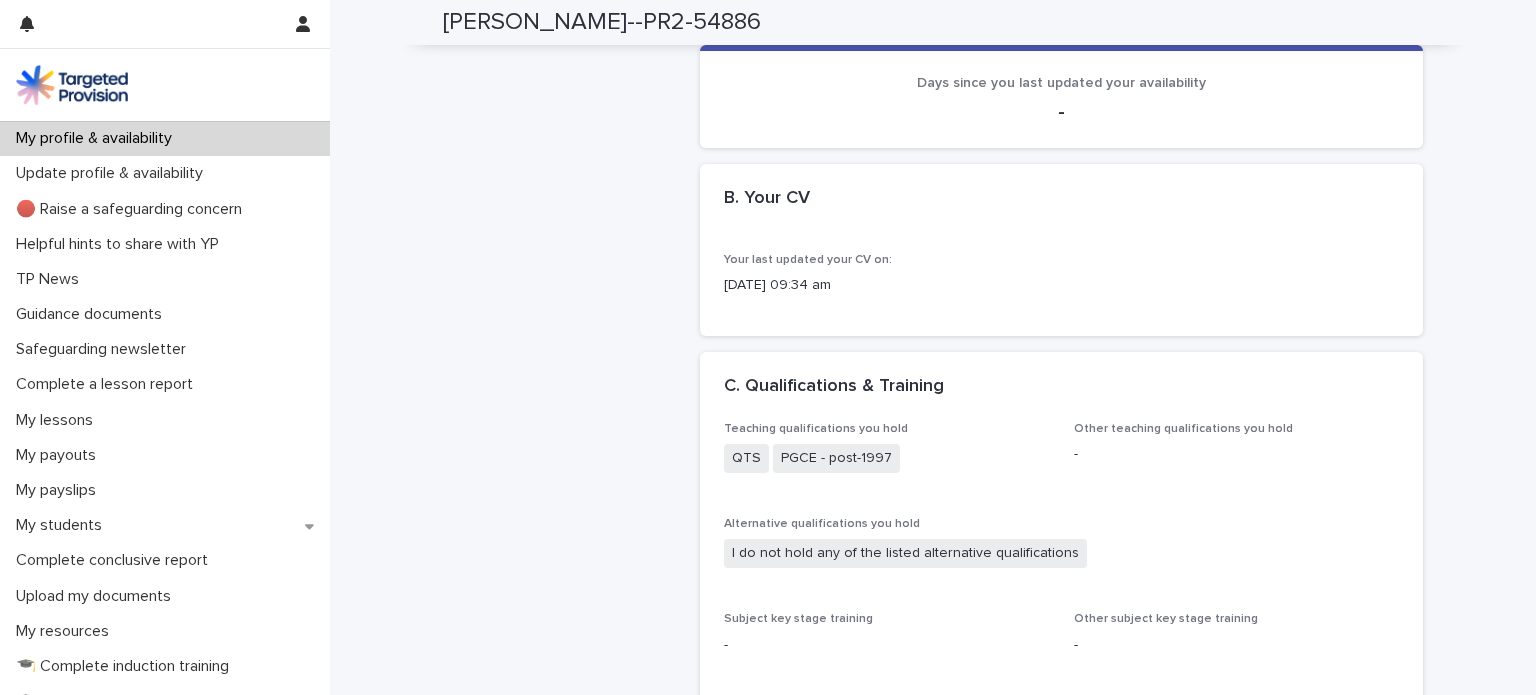 scroll, scrollTop: 200, scrollLeft: 0, axis: vertical 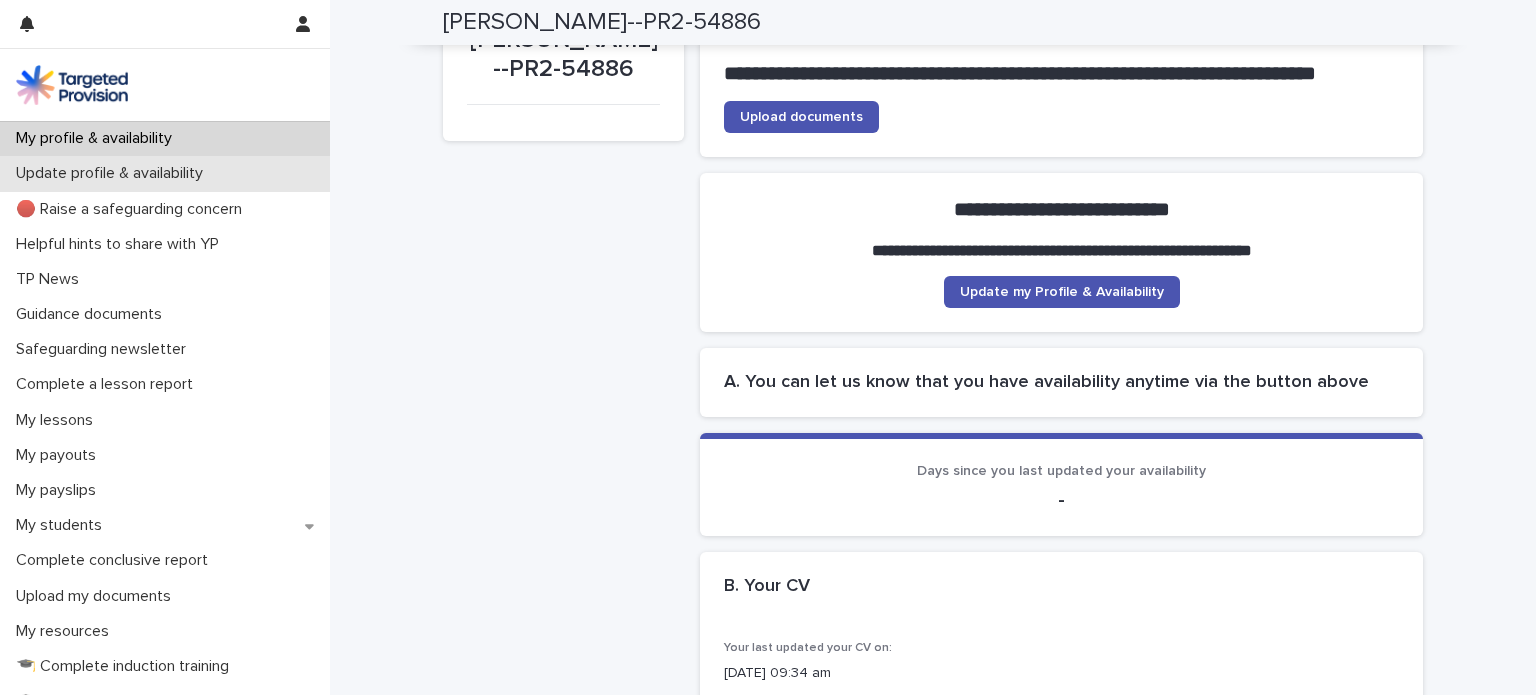 click on "Update profile & availability" at bounding box center (113, 173) 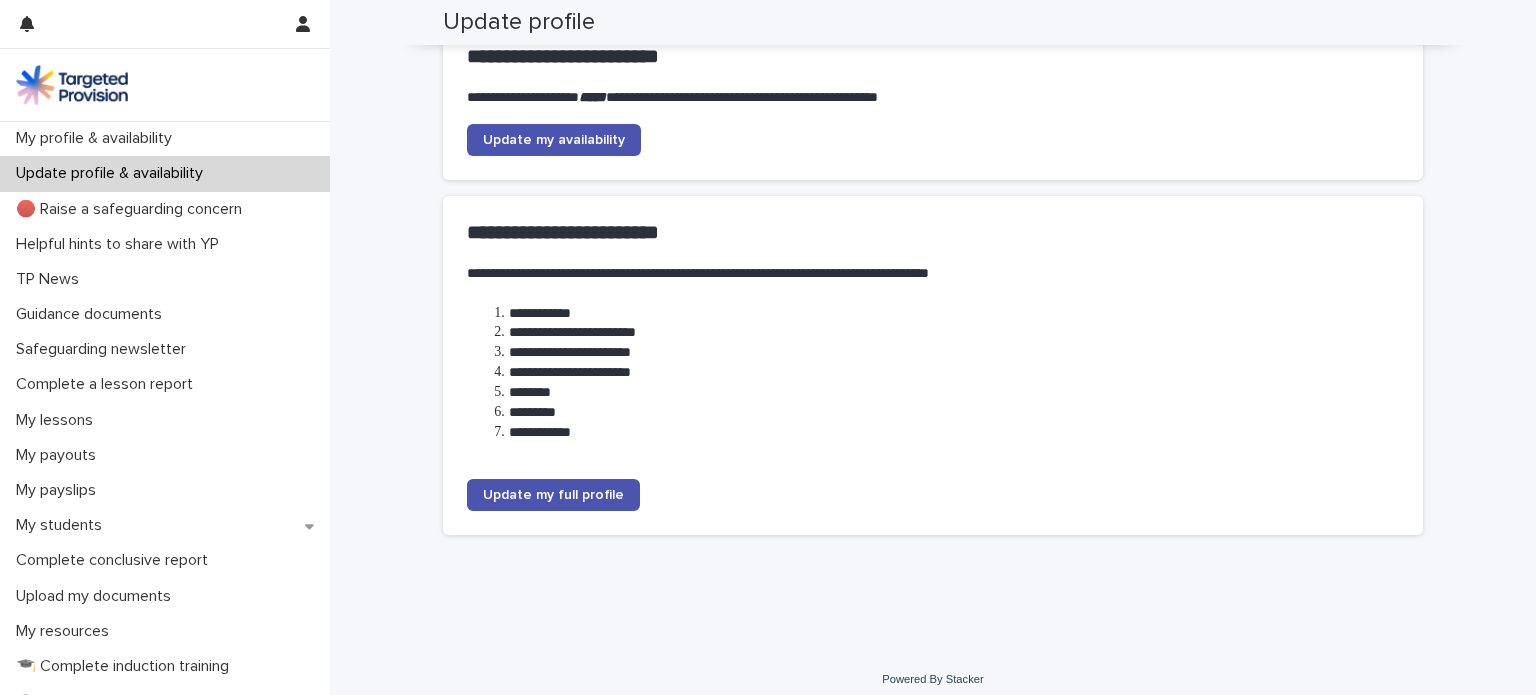 scroll, scrollTop: 252, scrollLeft: 0, axis: vertical 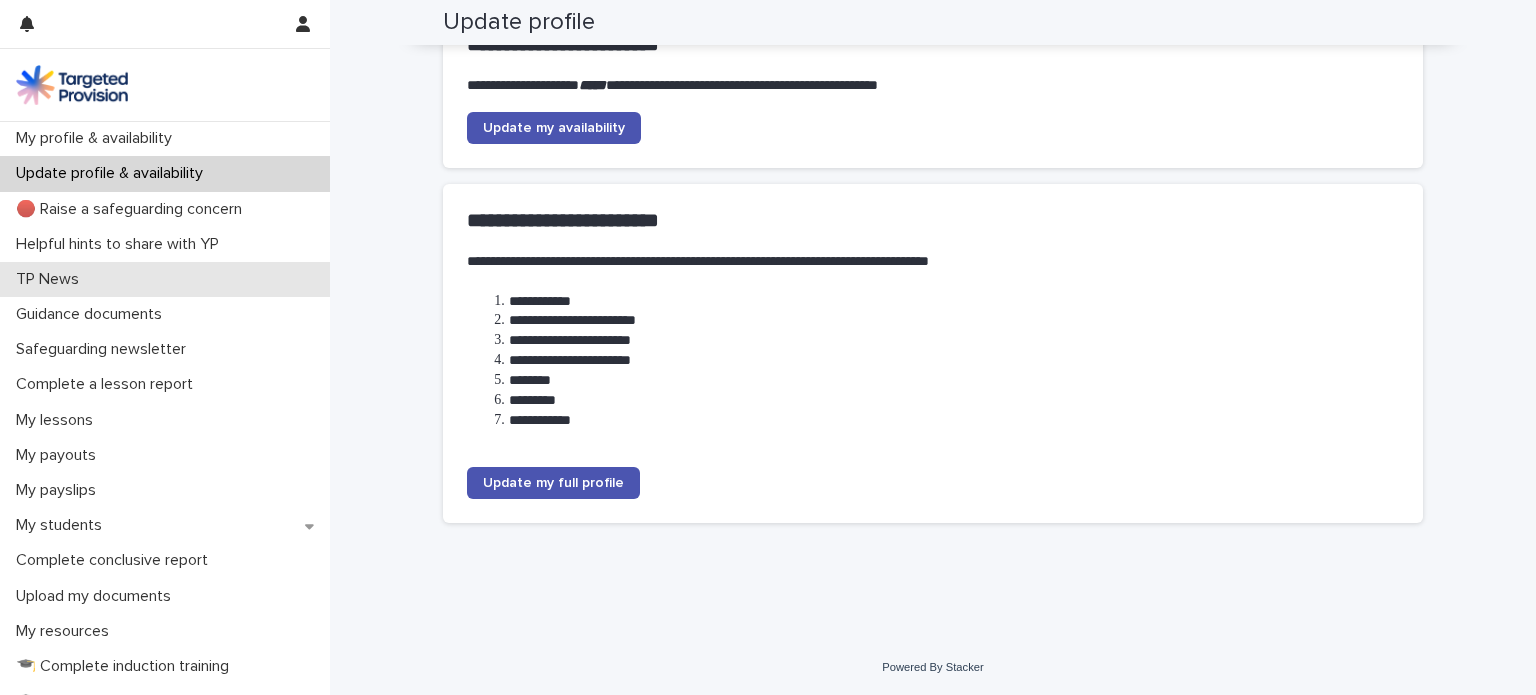click on "TP News" at bounding box center [165, 279] 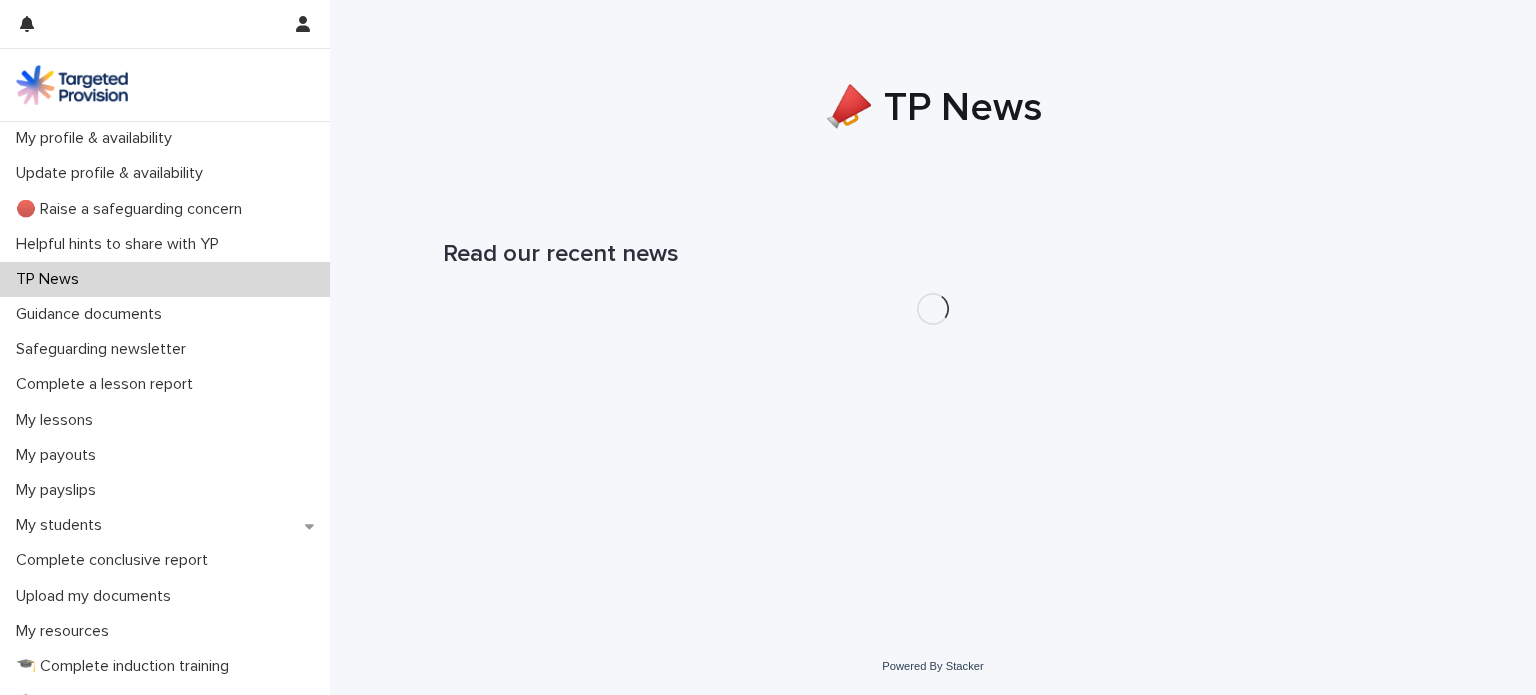 scroll, scrollTop: 0, scrollLeft: 0, axis: both 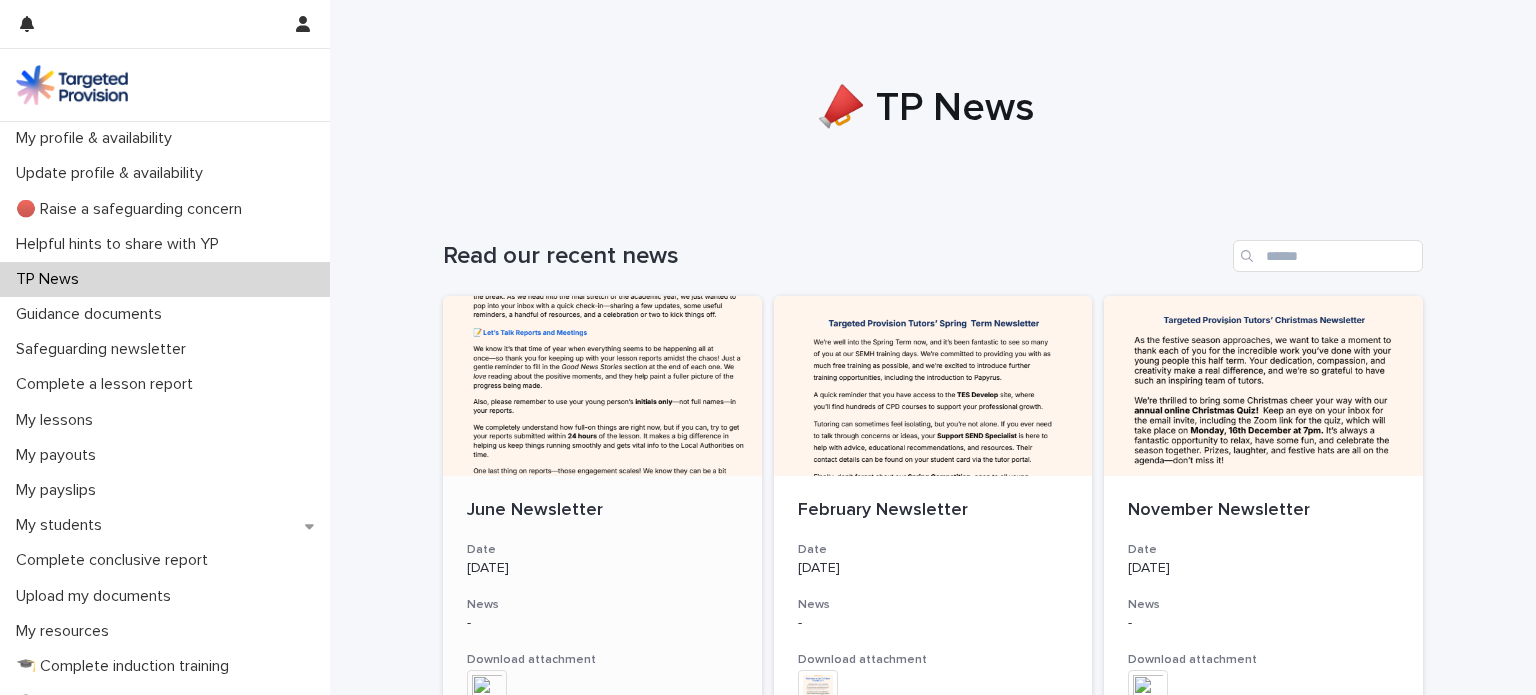 click on "June Newsletter" at bounding box center [602, 511] 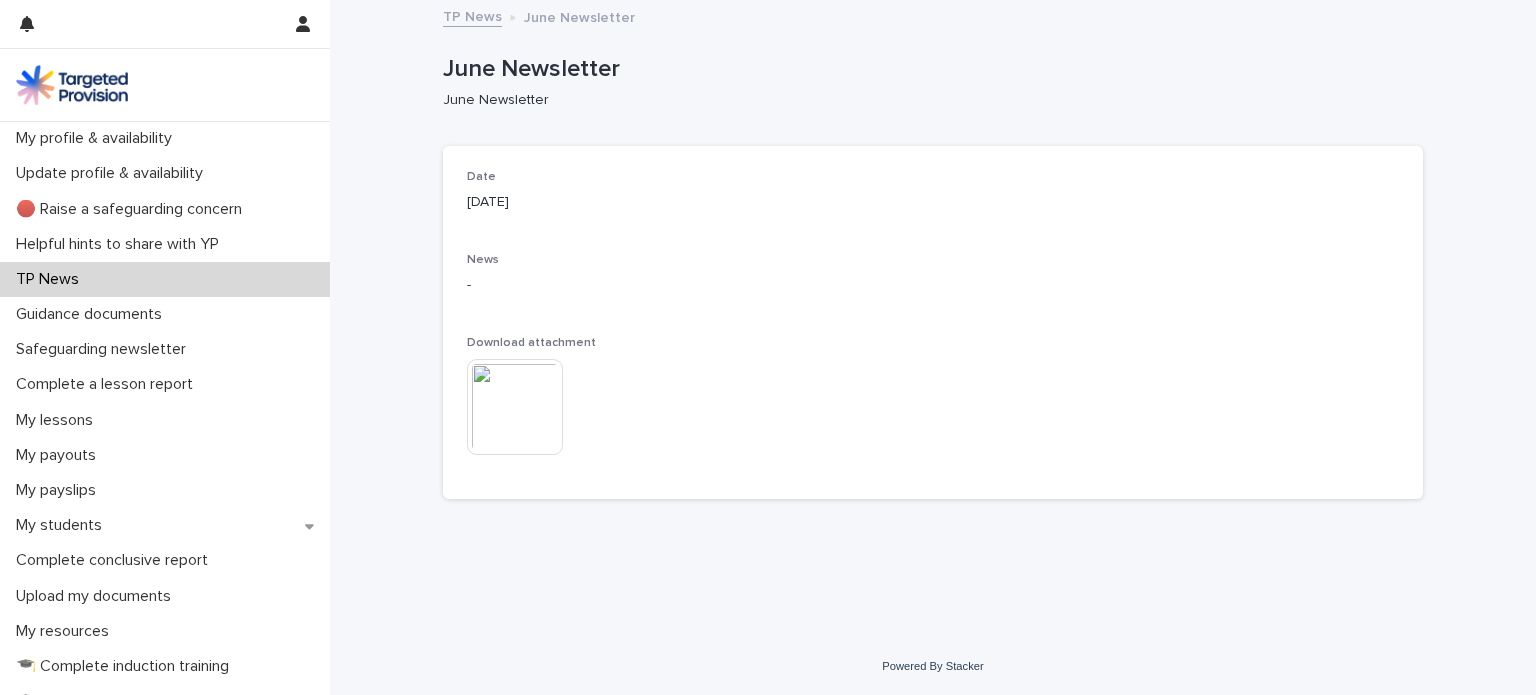 click on "June Newsletter" at bounding box center (929, 69) 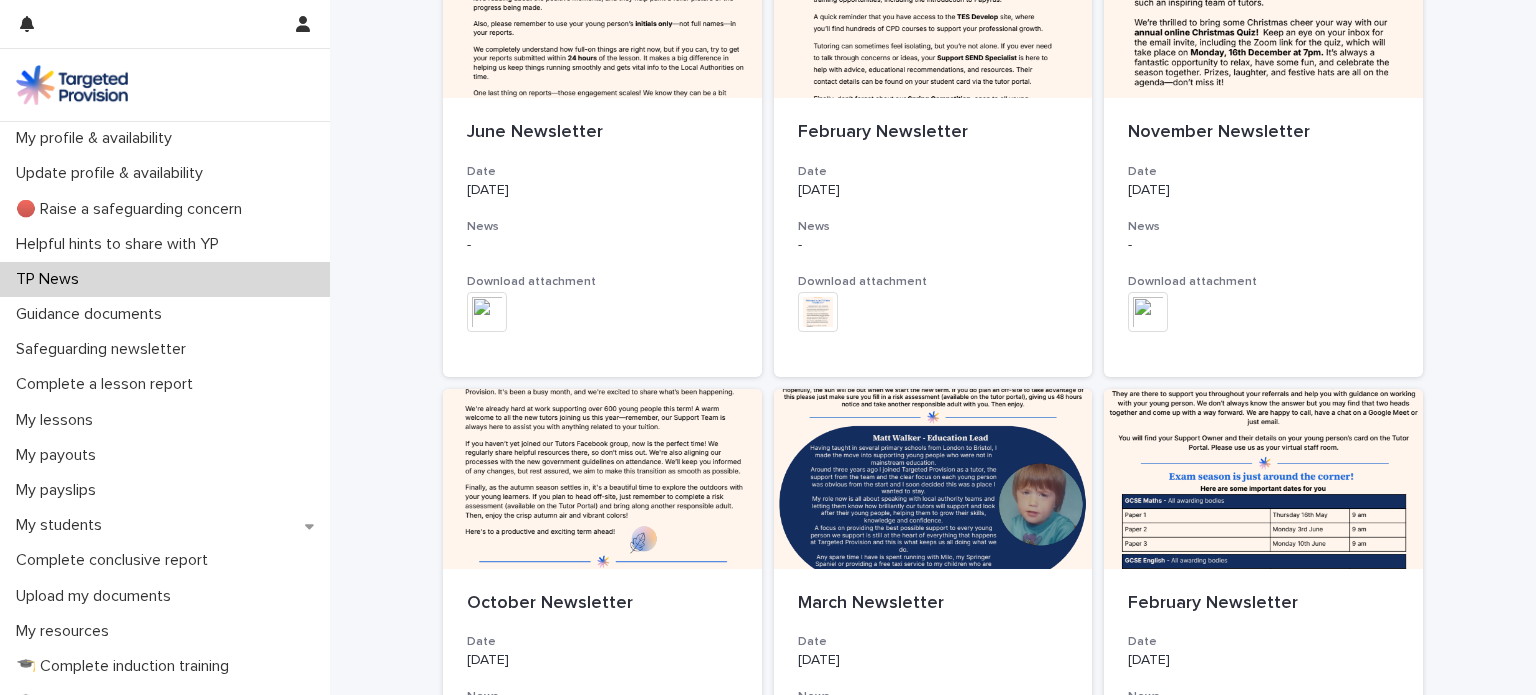 scroll, scrollTop: 0, scrollLeft: 0, axis: both 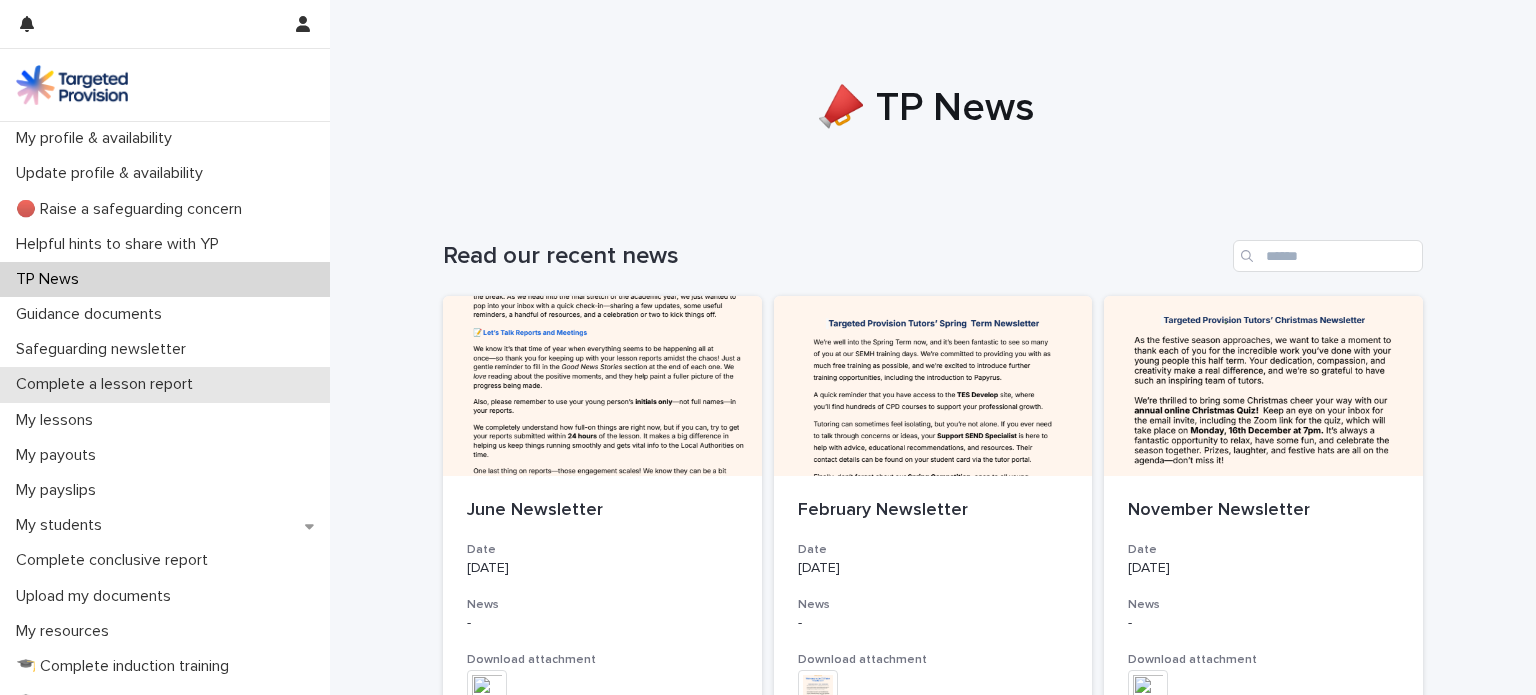 click on "Complete a lesson report" at bounding box center (108, 384) 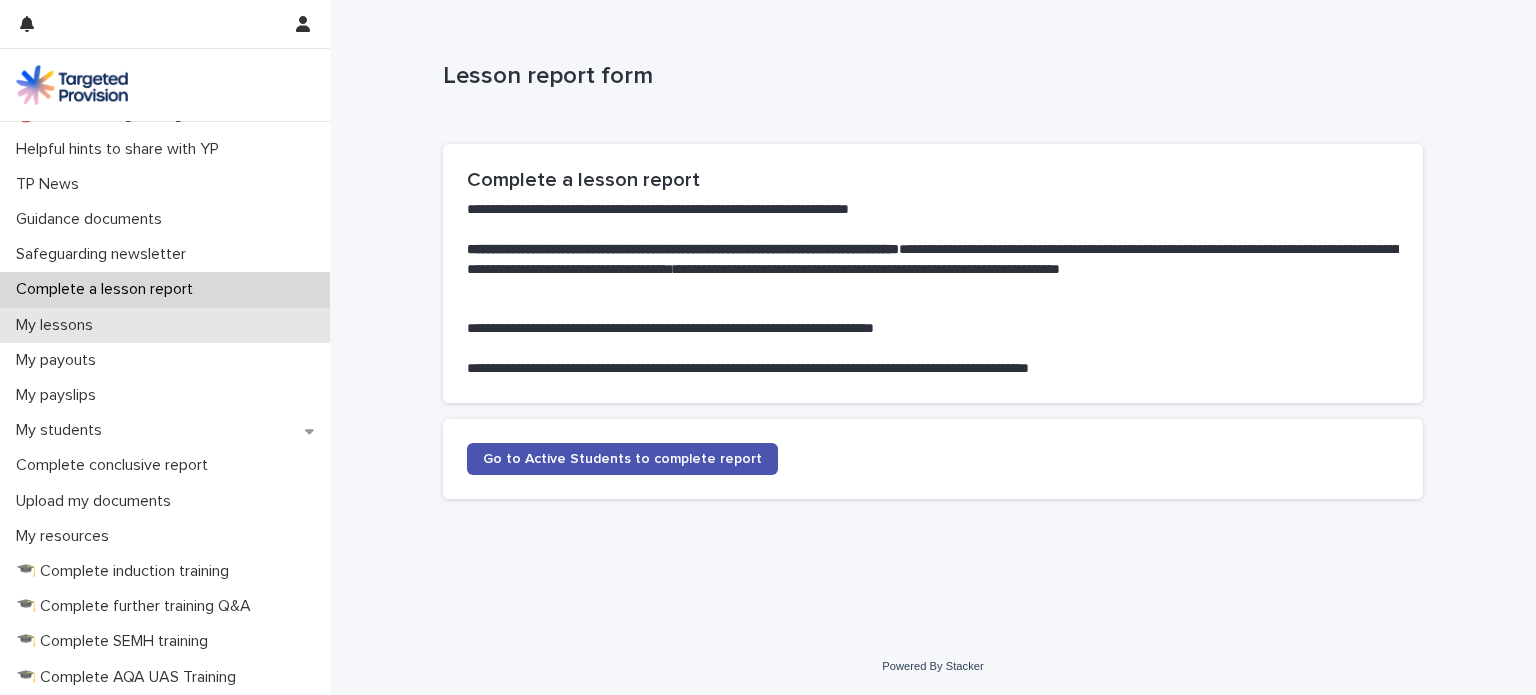 scroll, scrollTop: 0, scrollLeft: 0, axis: both 